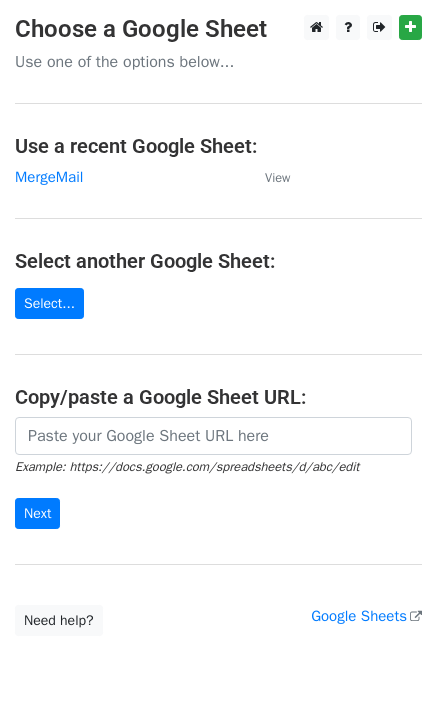 scroll, scrollTop: 0, scrollLeft: 0, axis: both 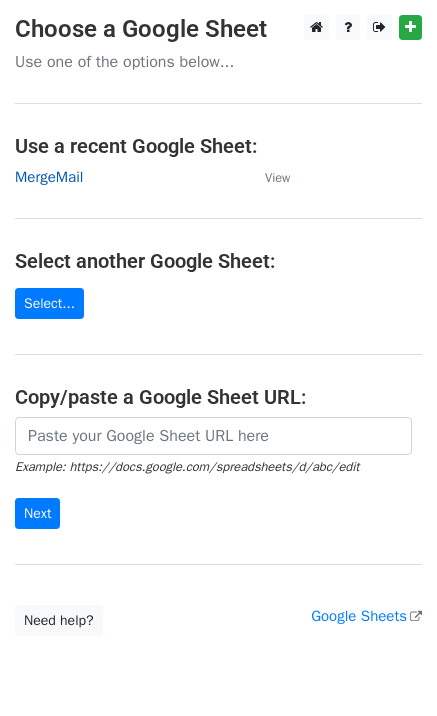 click on "MergeMail" at bounding box center [49, 177] 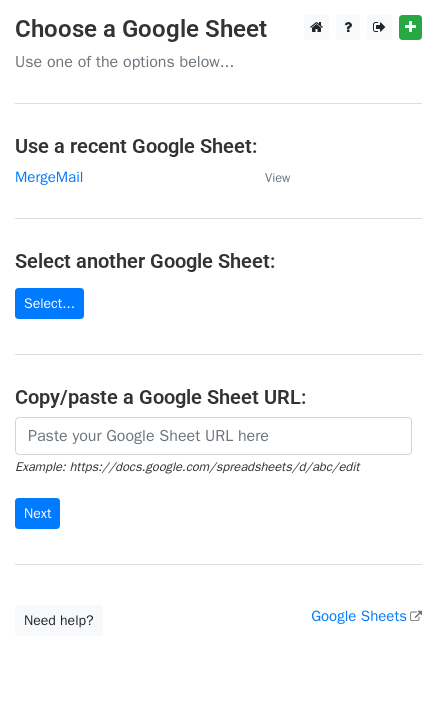 scroll, scrollTop: 0, scrollLeft: 0, axis: both 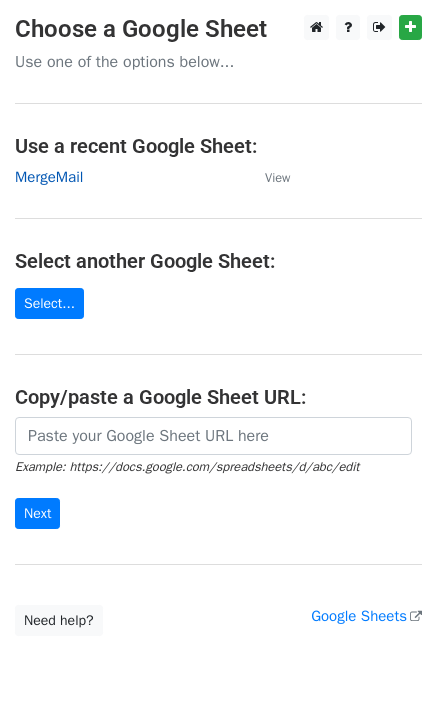 click on "MergeMail" at bounding box center (49, 177) 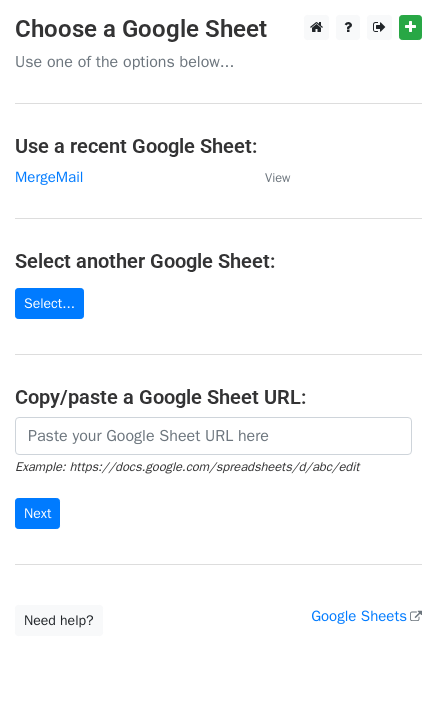 scroll, scrollTop: 0, scrollLeft: 0, axis: both 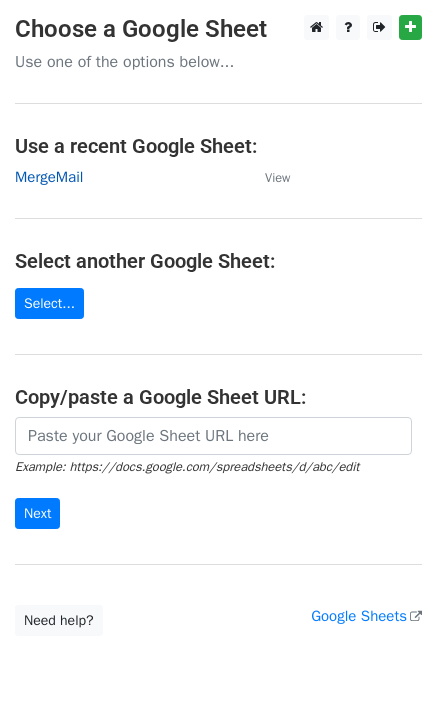 click on "MergeMail" at bounding box center [49, 177] 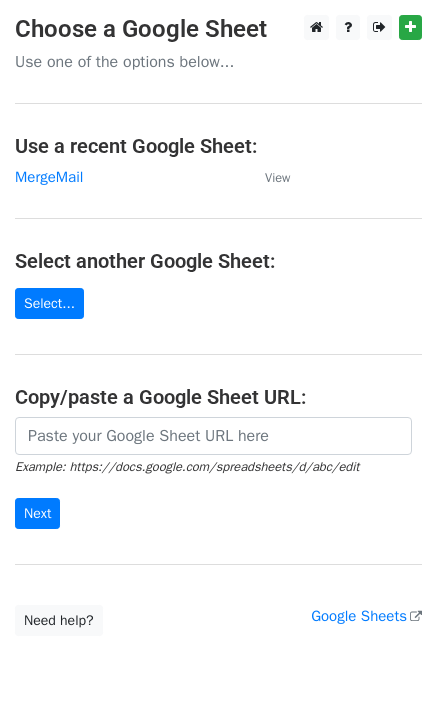 scroll, scrollTop: 0, scrollLeft: 0, axis: both 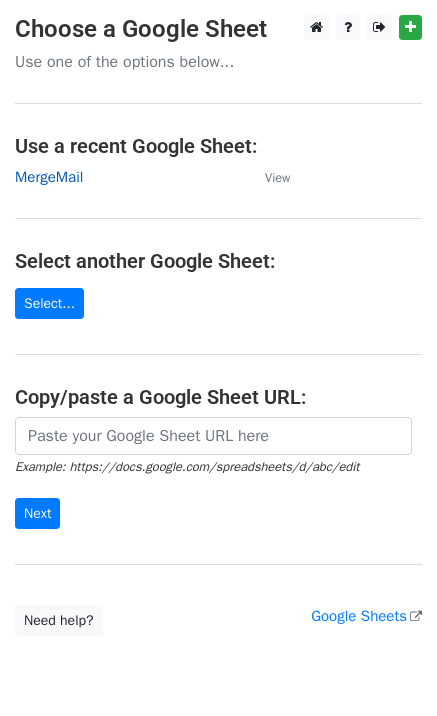 click on "MergeMail" at bounding box center (49, 177) 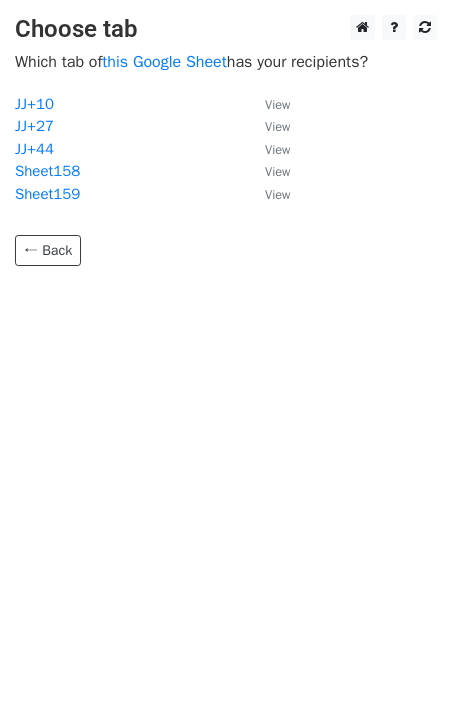 scroll, scrollTop: 0, scrollLeft: 0, axis: both 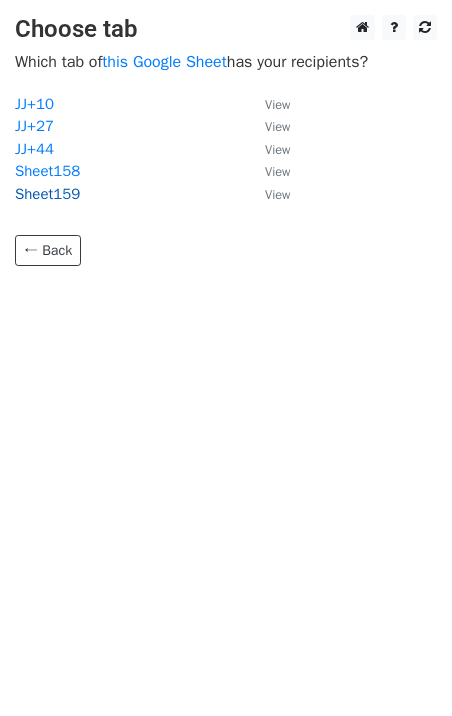 click on "Sheet159" at bounding box center [47, 194] 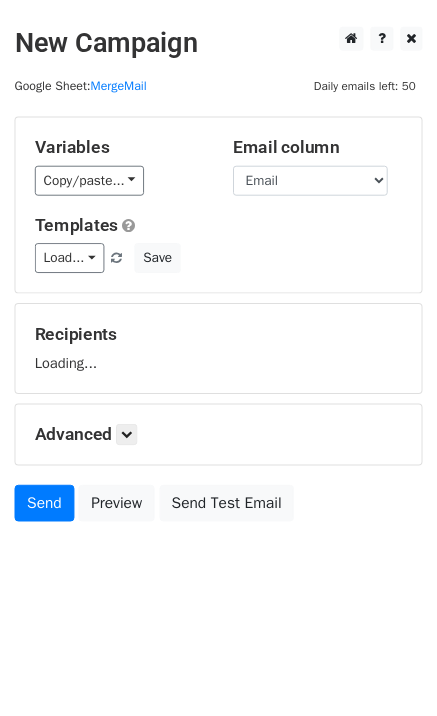 scroll, scrollTop: 0, scrollLeft: 0, axis: both 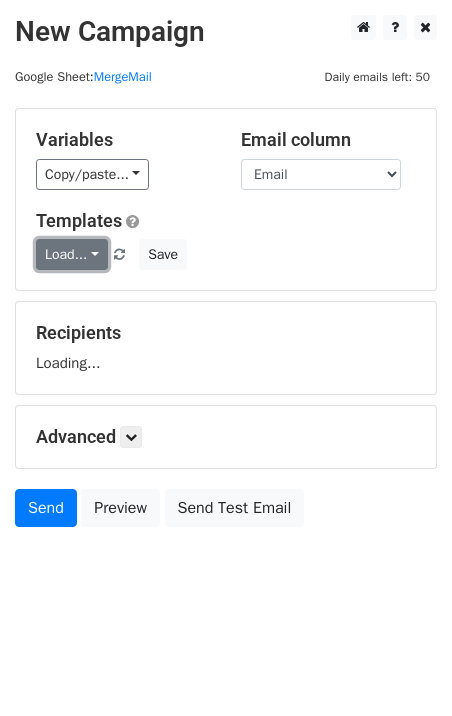 click on "Load..." at bounding box center [72, 254] 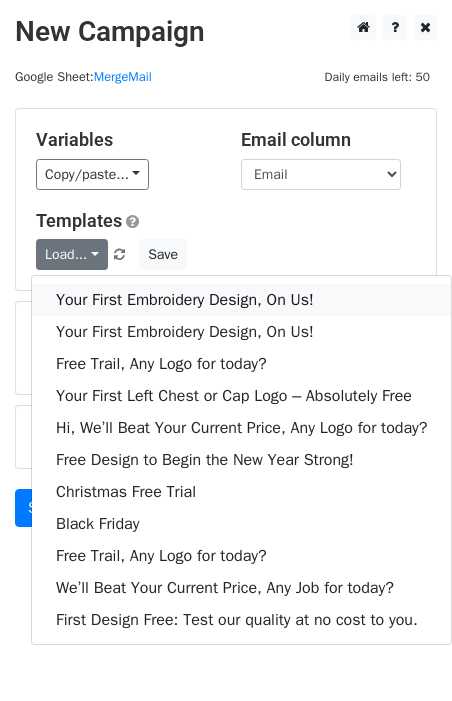click on "Your First Embroidery Design, On Us!" at bounding box center [241, 300] 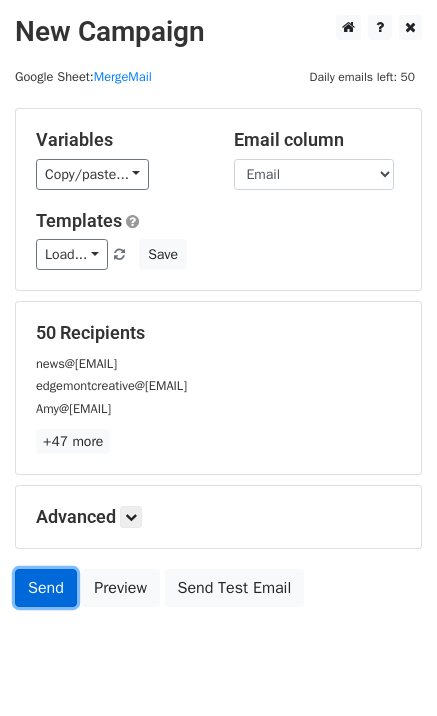click on "Send" at bounding box center [46, 588] 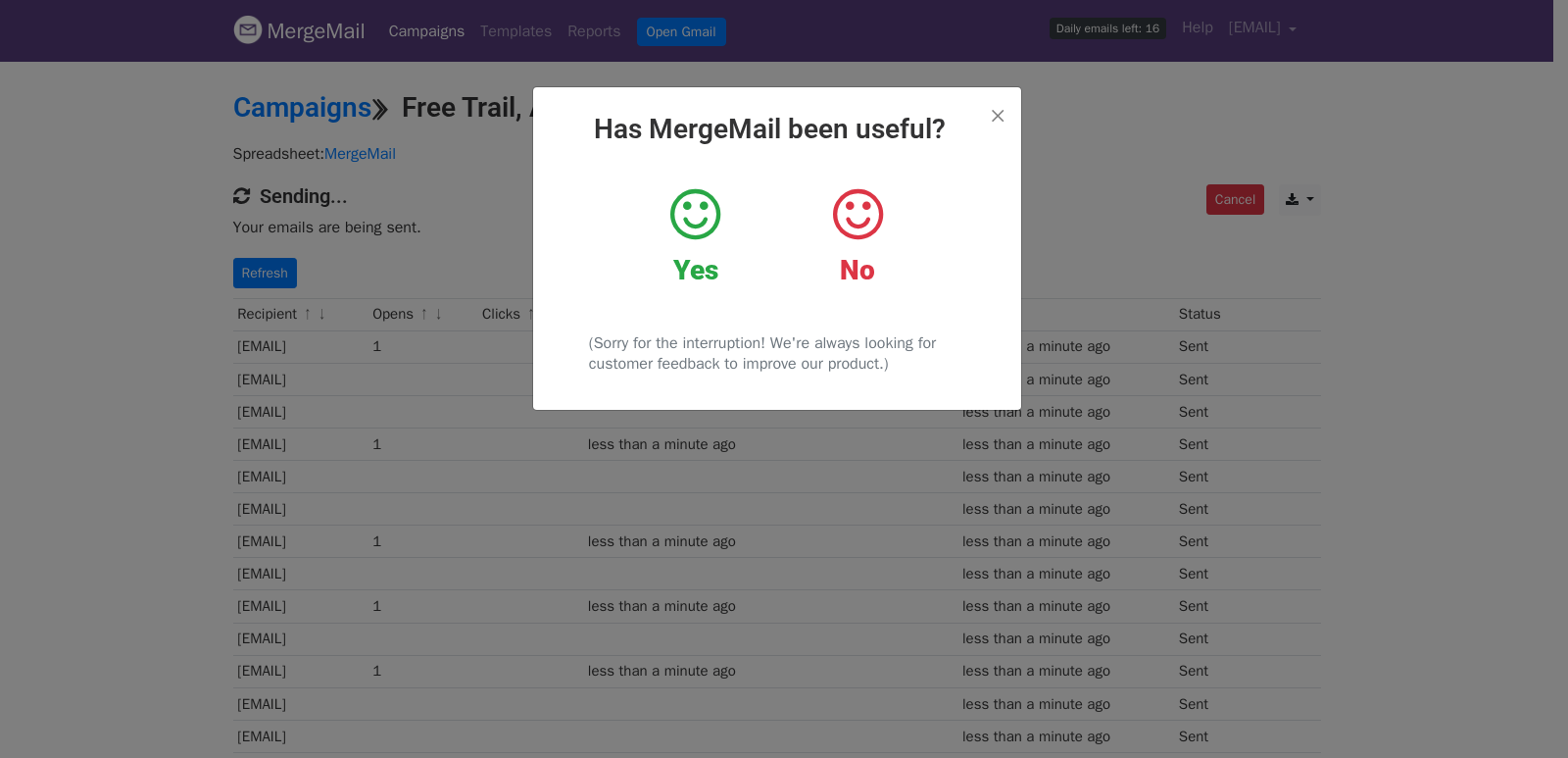 scroll, scrollTop: 0, scrollLeft: 0, axis: both 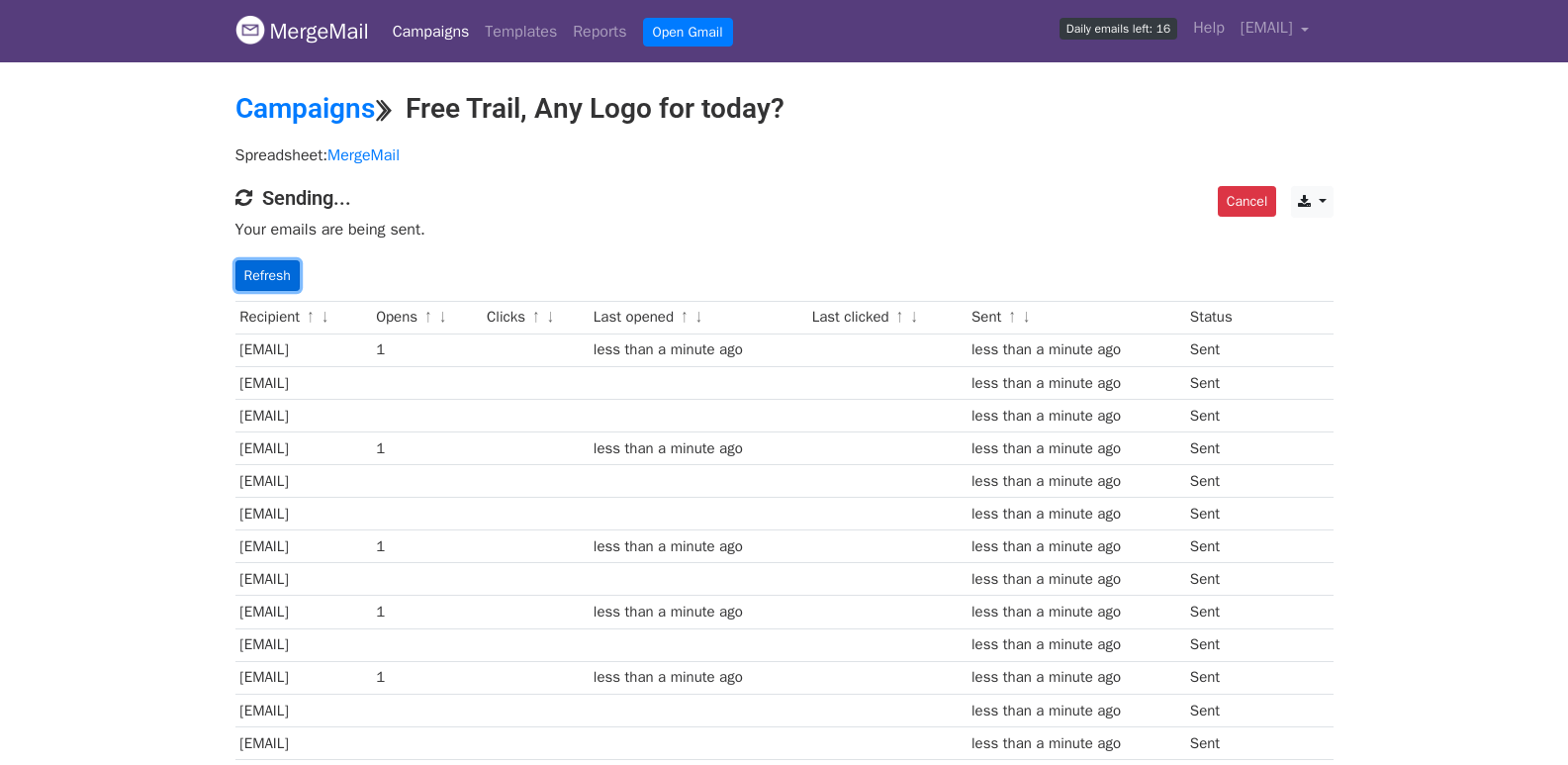 click on "Refresh" at bounding box center (267, 275) 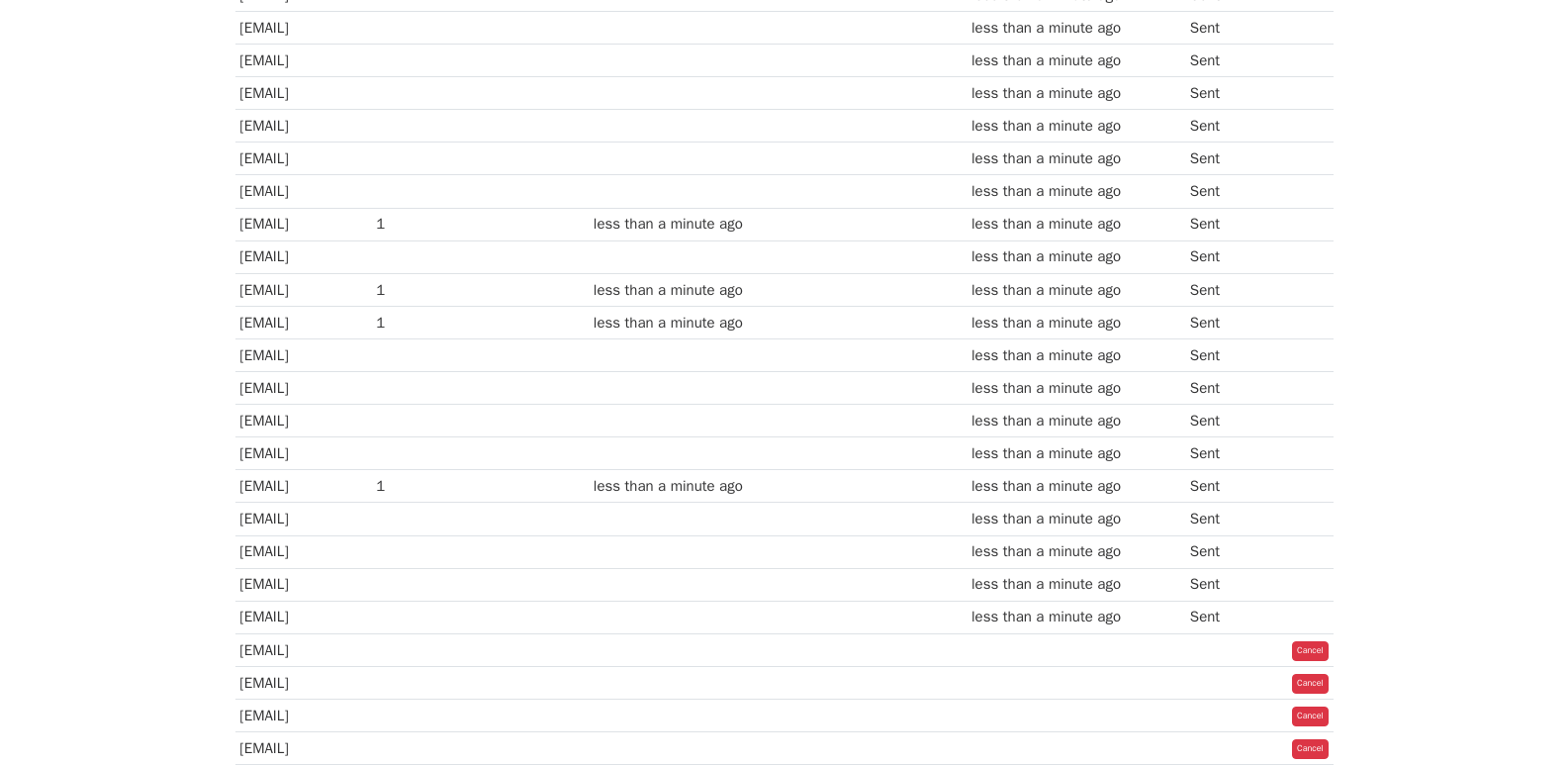 scroll, scrollTop: 1319, scrollLeft: 0, axis: vertical 